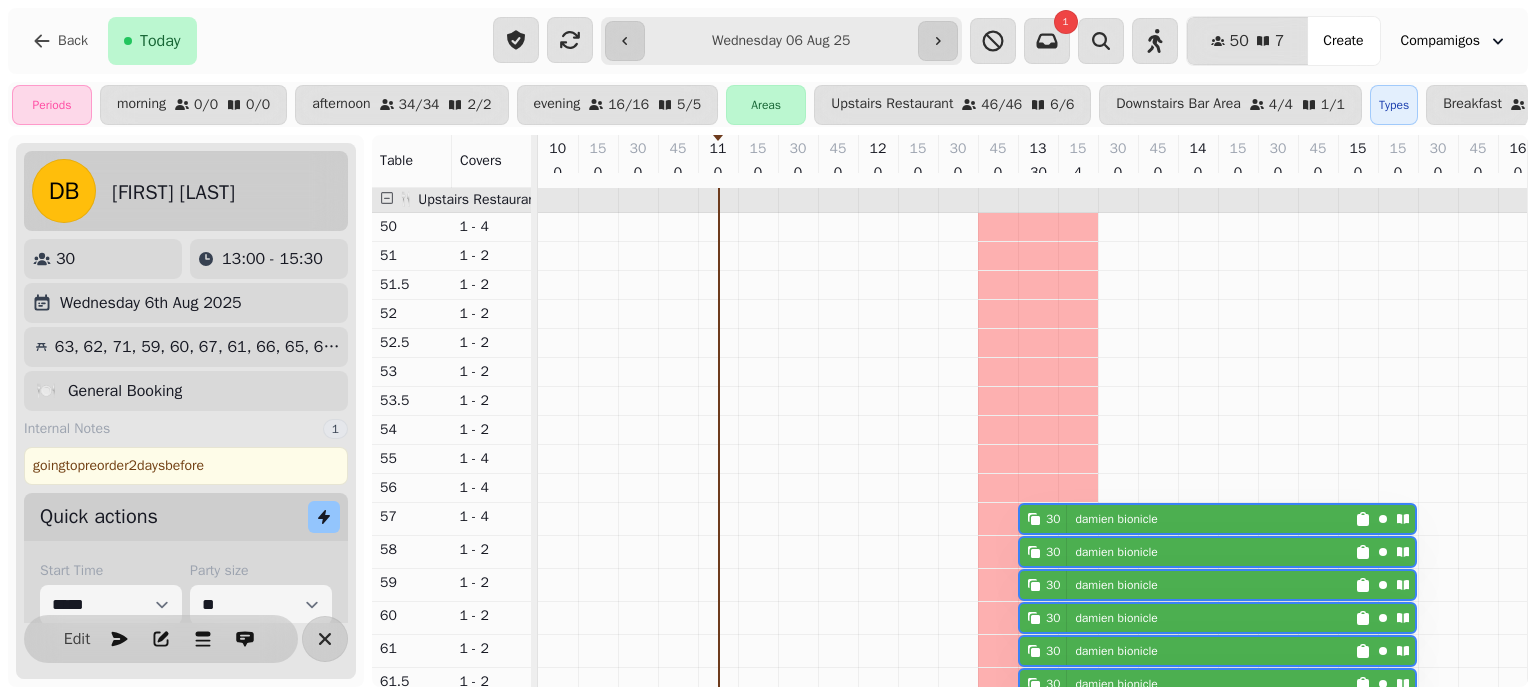 select on "**********" 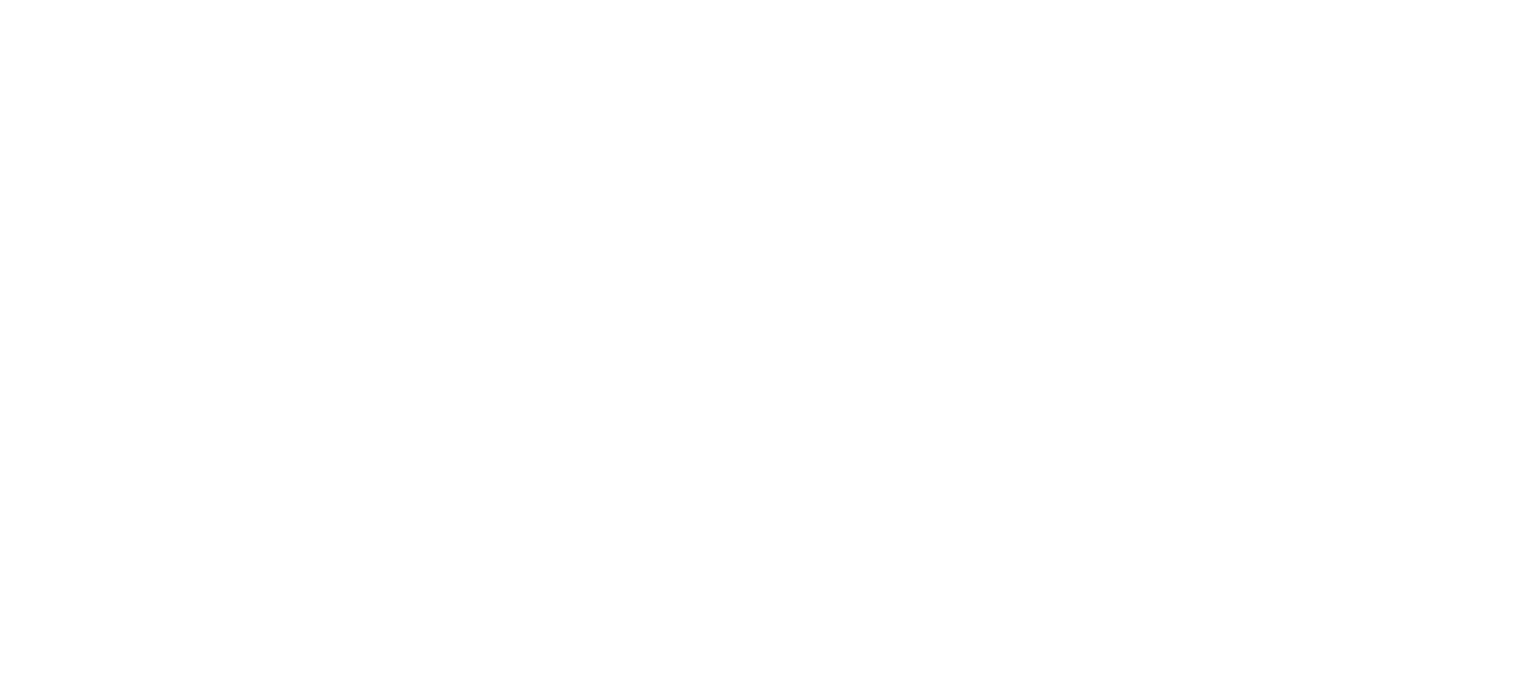 scroll, scrollTop: 0, scrollLeft: 0, axis: both 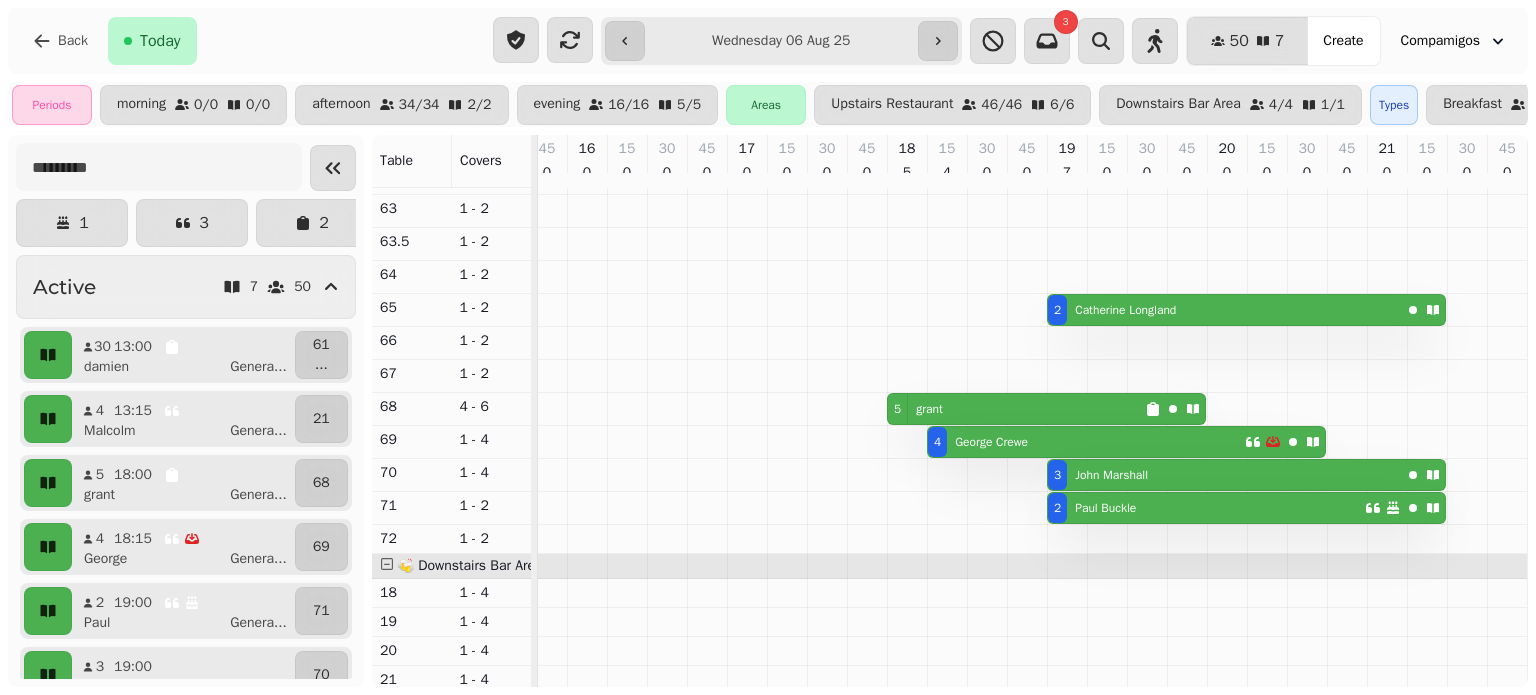 click on "[NUMBER] [FIRST]   [LAST]" at bounding box center (1086, 442) 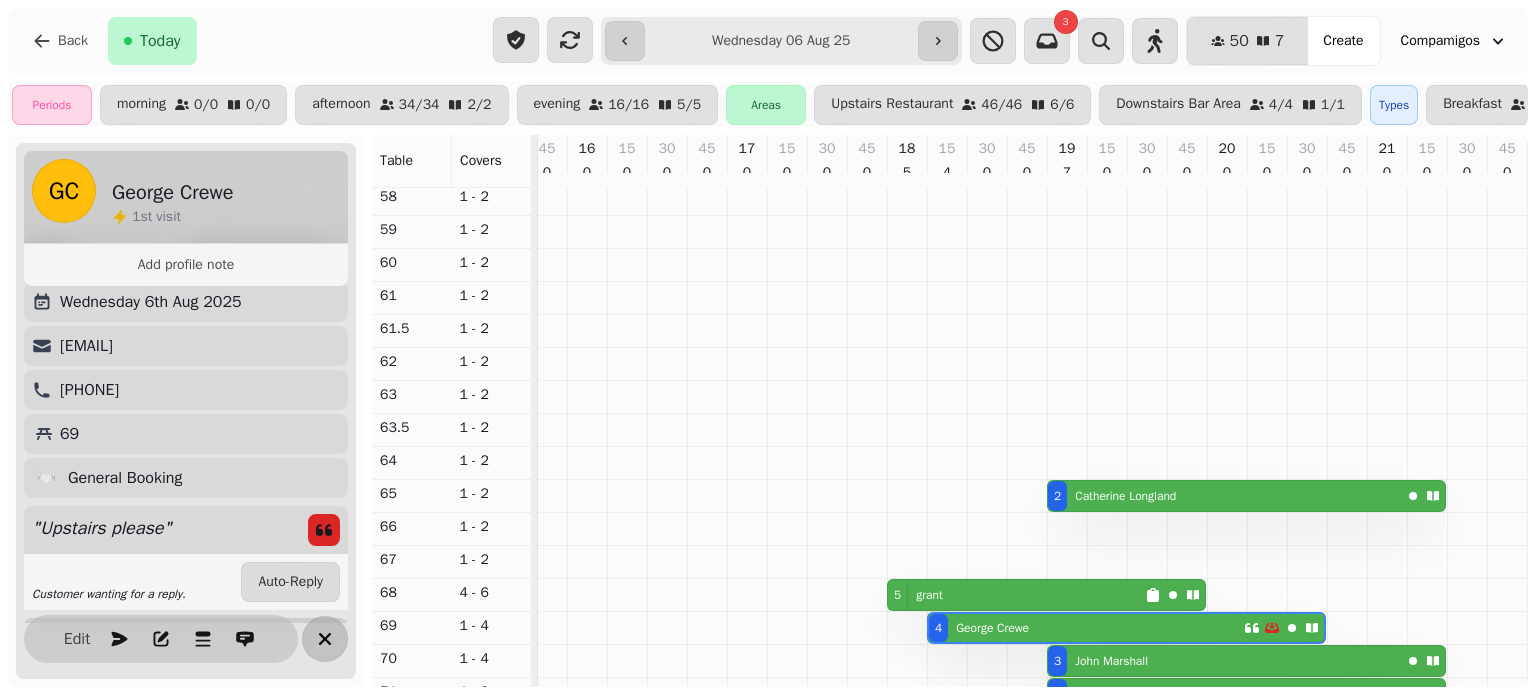 click 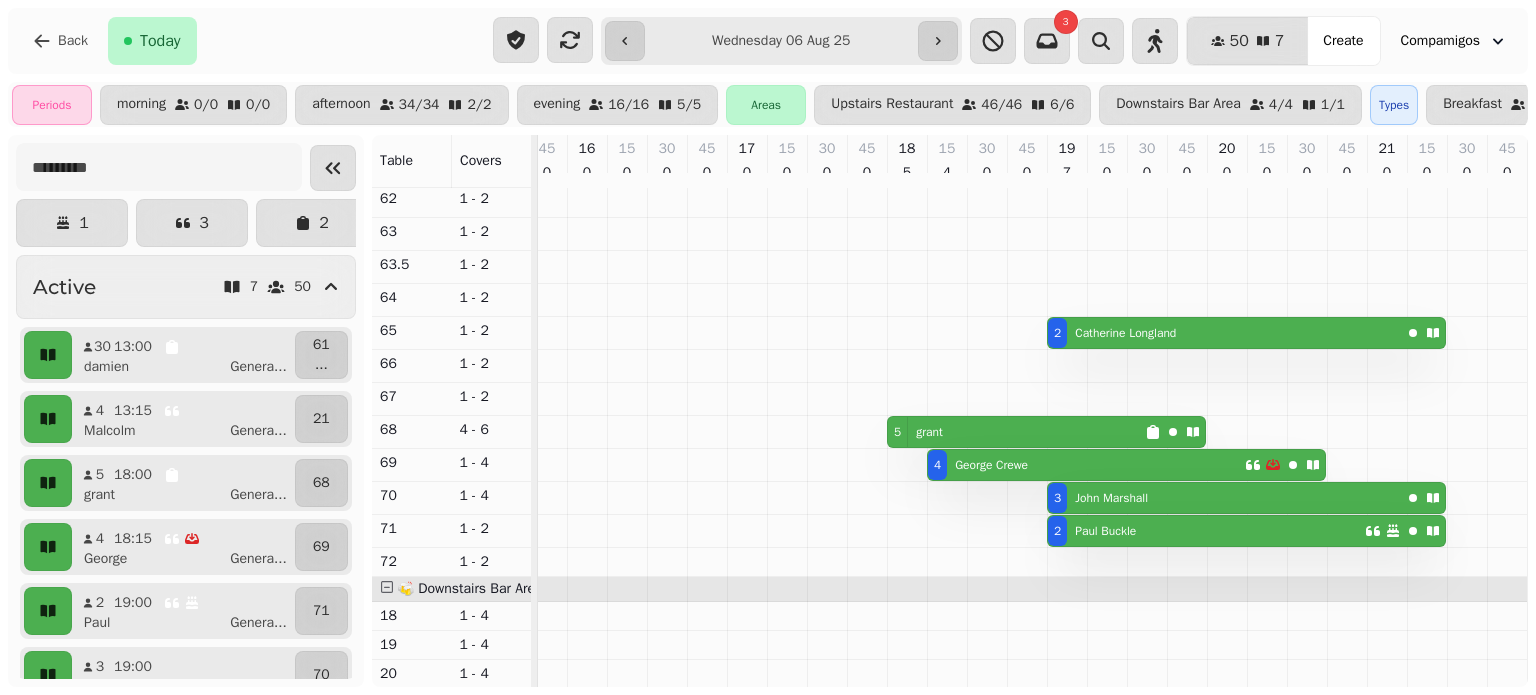 click on "[FIRST]   [LAST]" at bounding box center [991, 465] 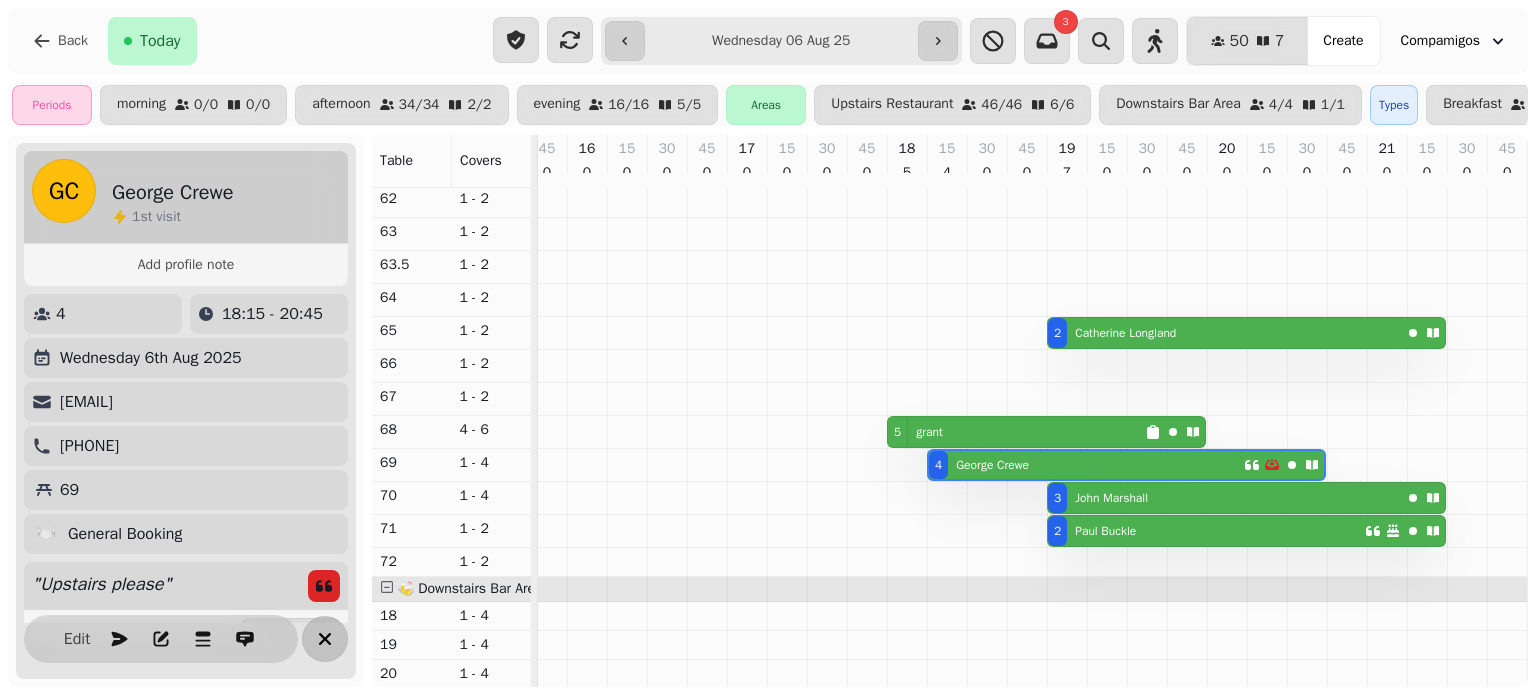 click at bounding box center (325, 639) 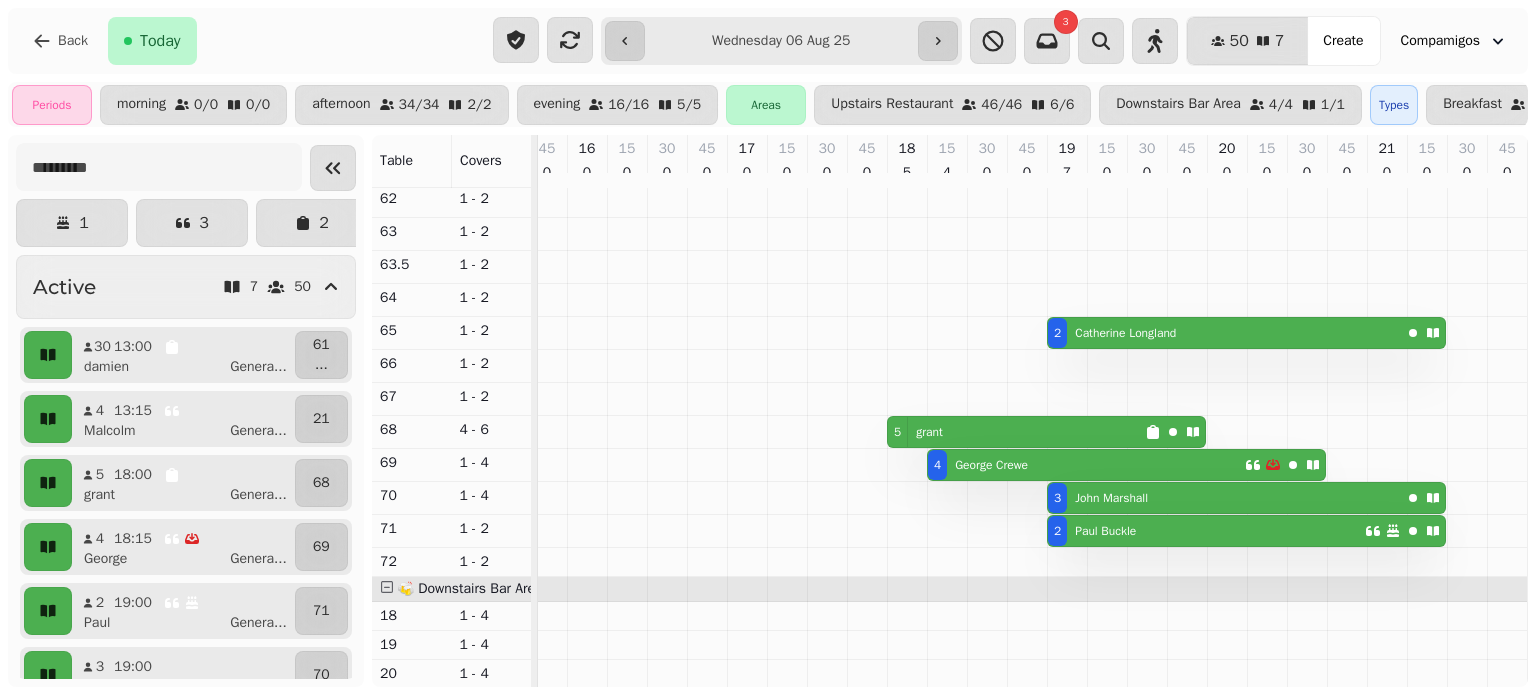 click on "[NUMBER] [FIRST]   [LAST]" at bounding box center [1086, 465] 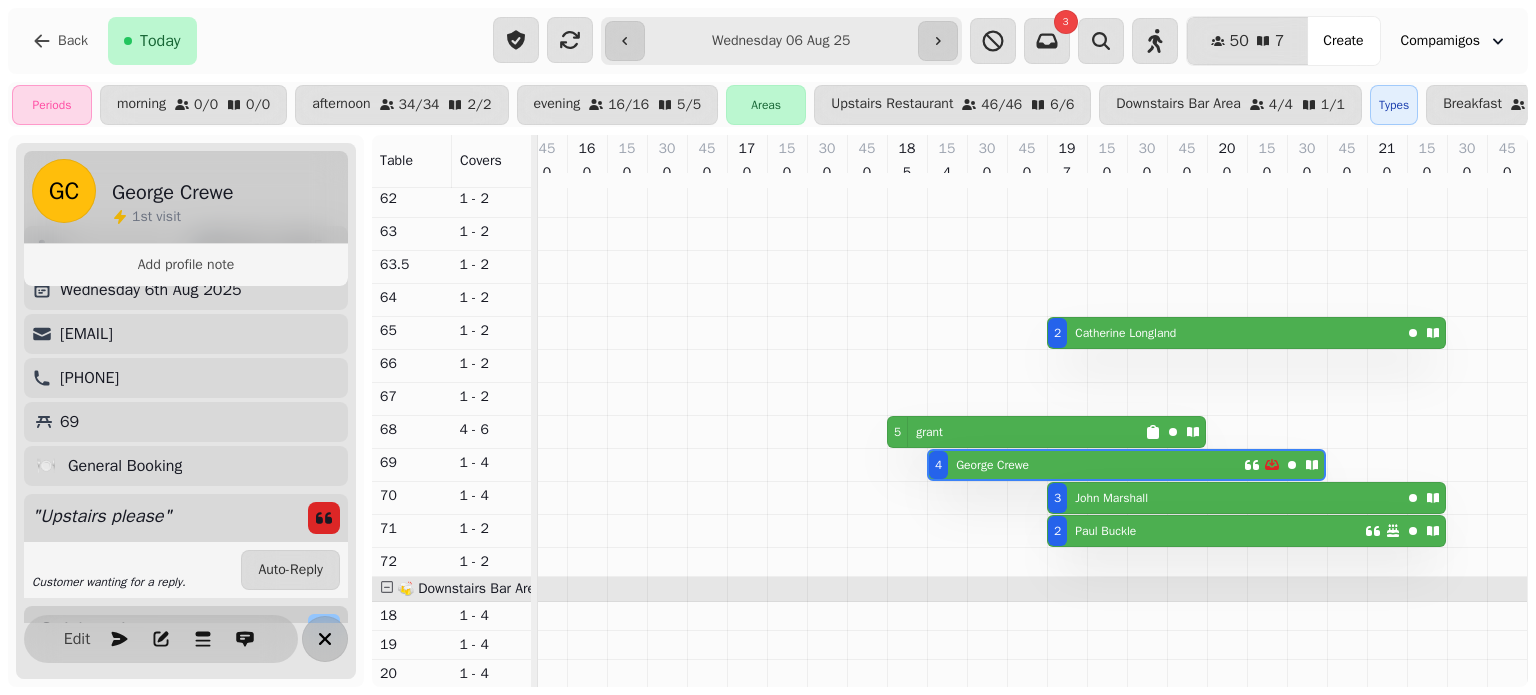click 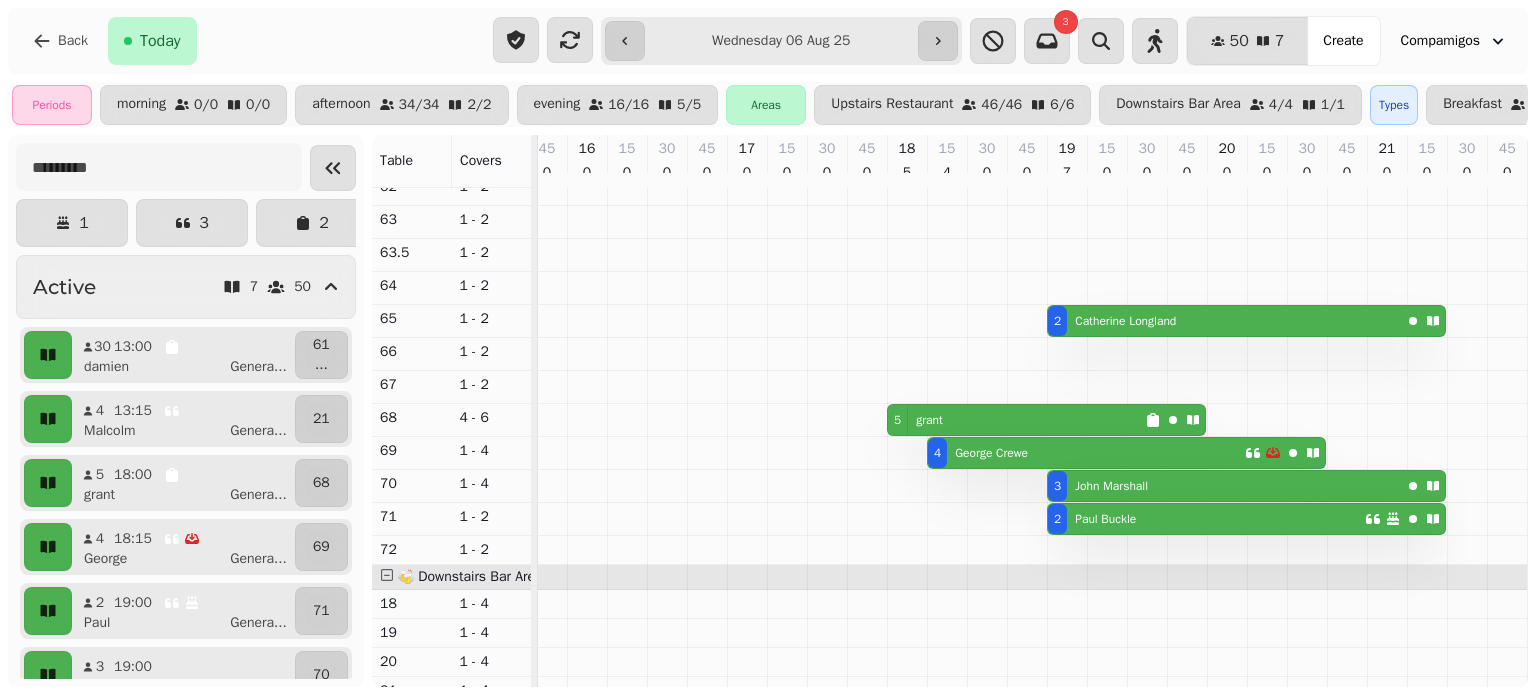 click on "[FIRST]   [LAST]" at bounding box center [991, 453] 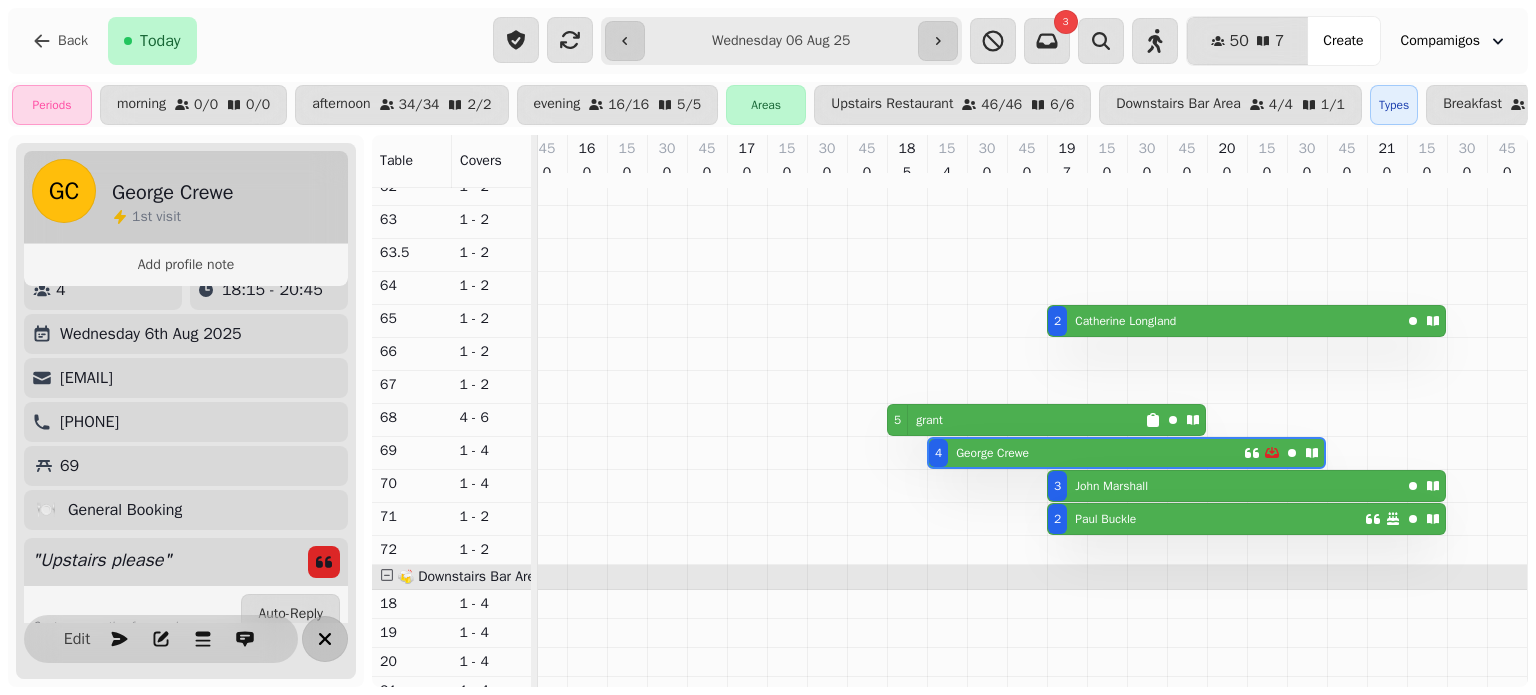 click 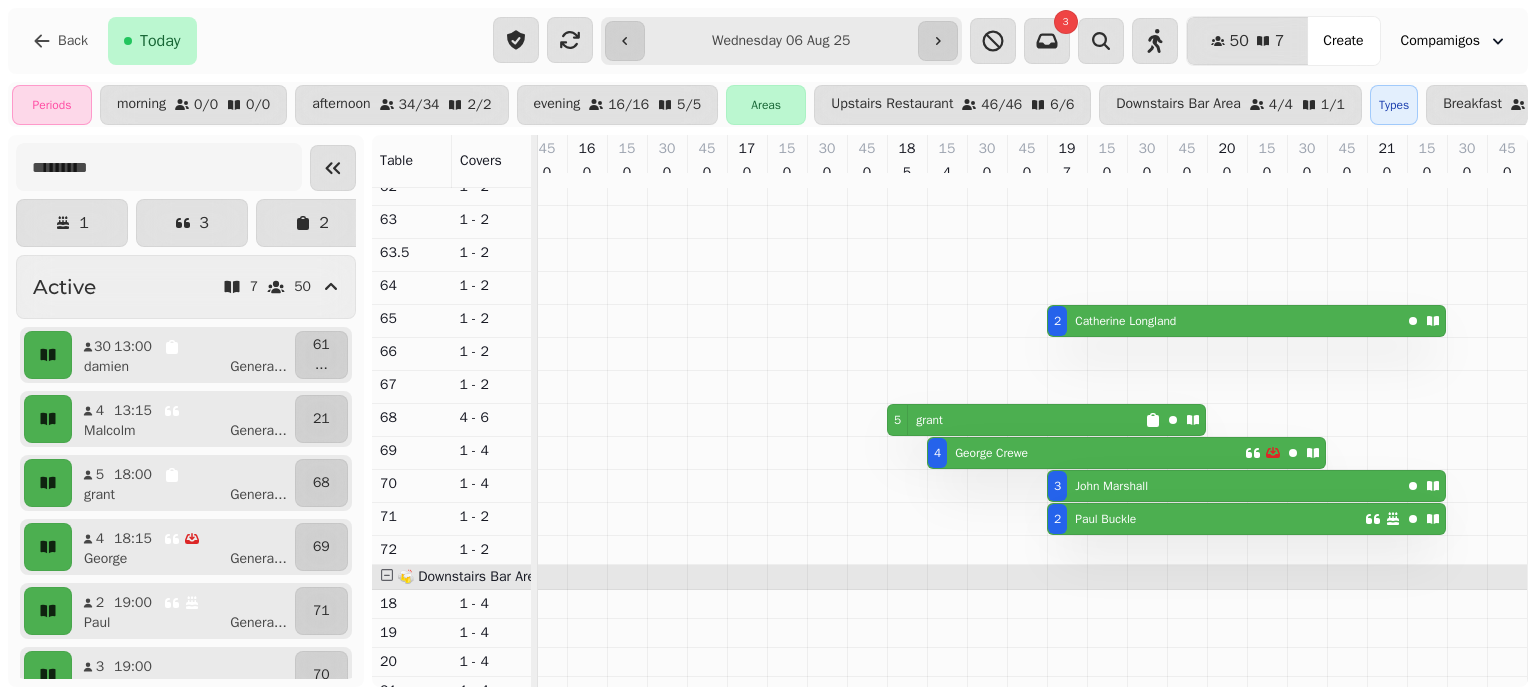 click on "[NUMBER] [FIRST]" at bounding box center [1016, 420] 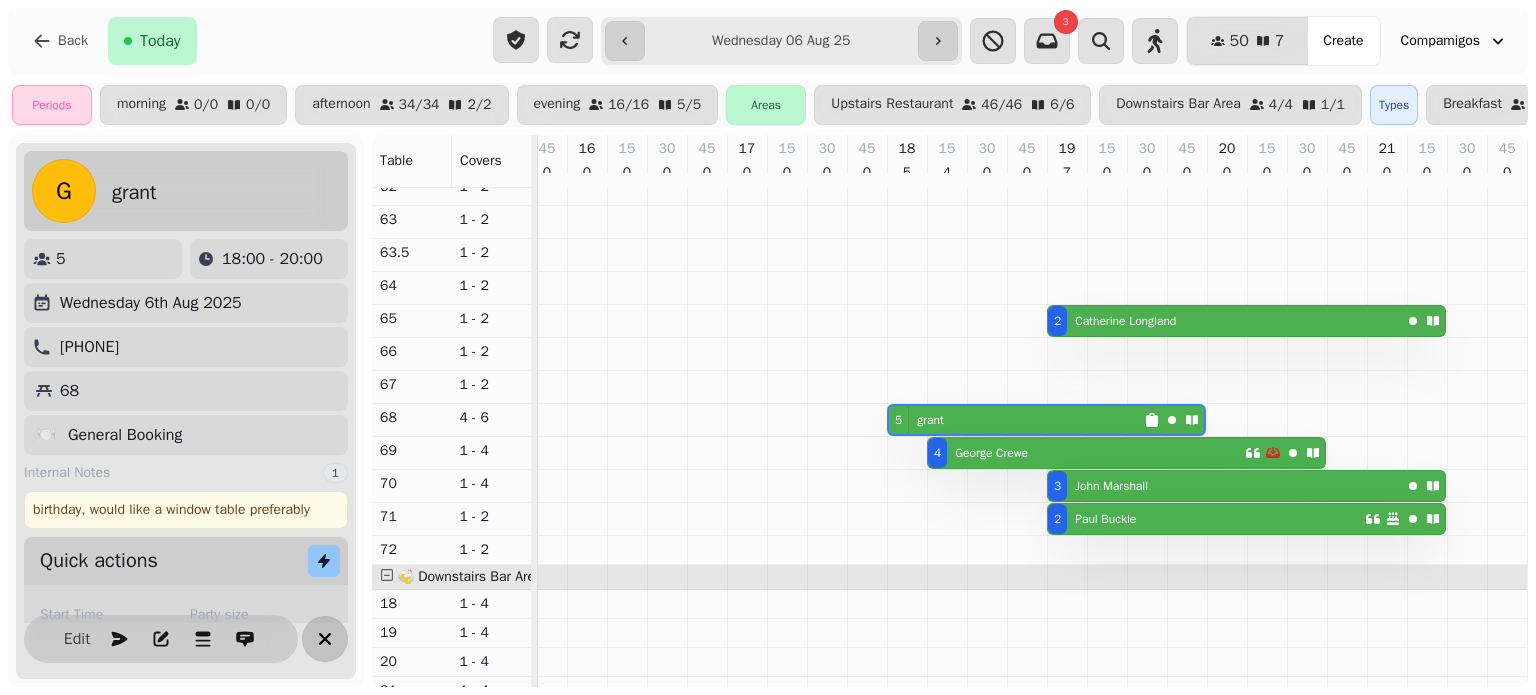 click 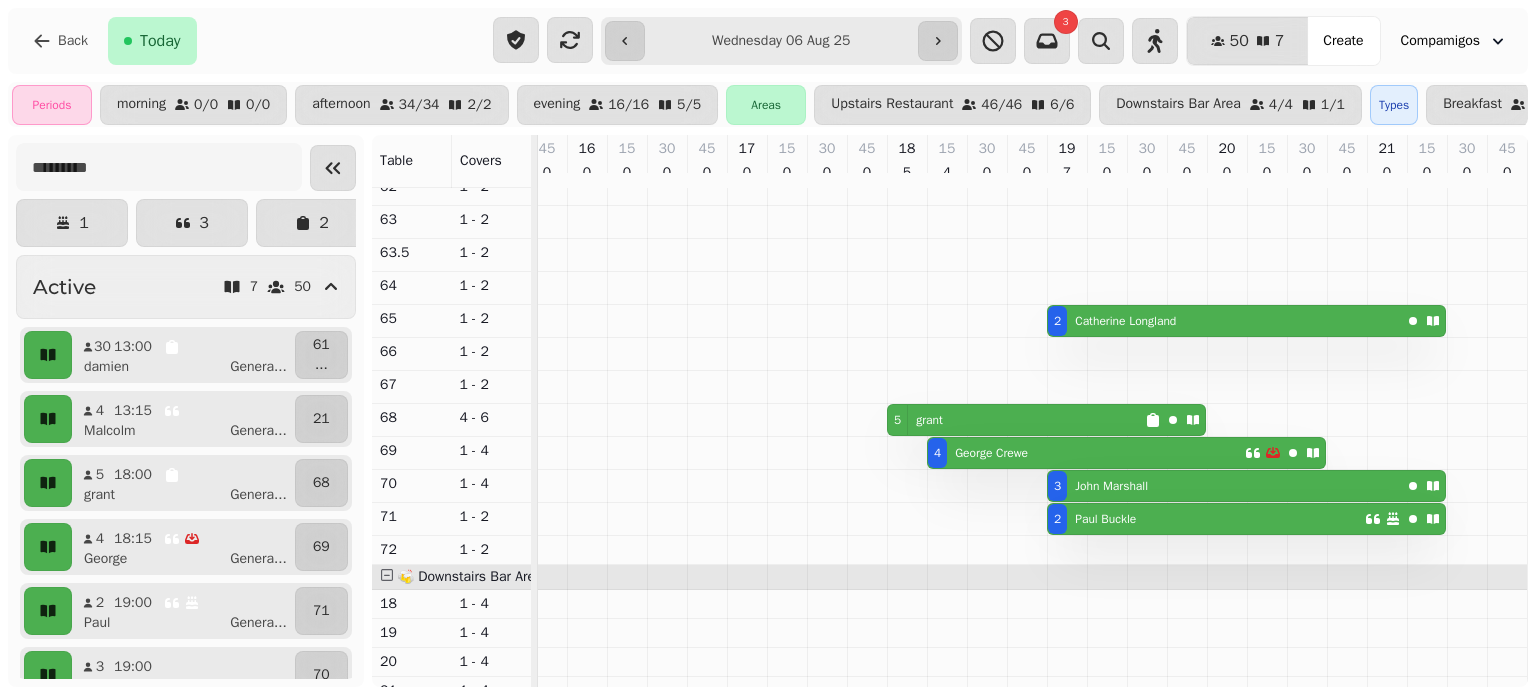 click on "[NUMBER] [FIRST]   [LAST]" at bounding box center (1086, 453) 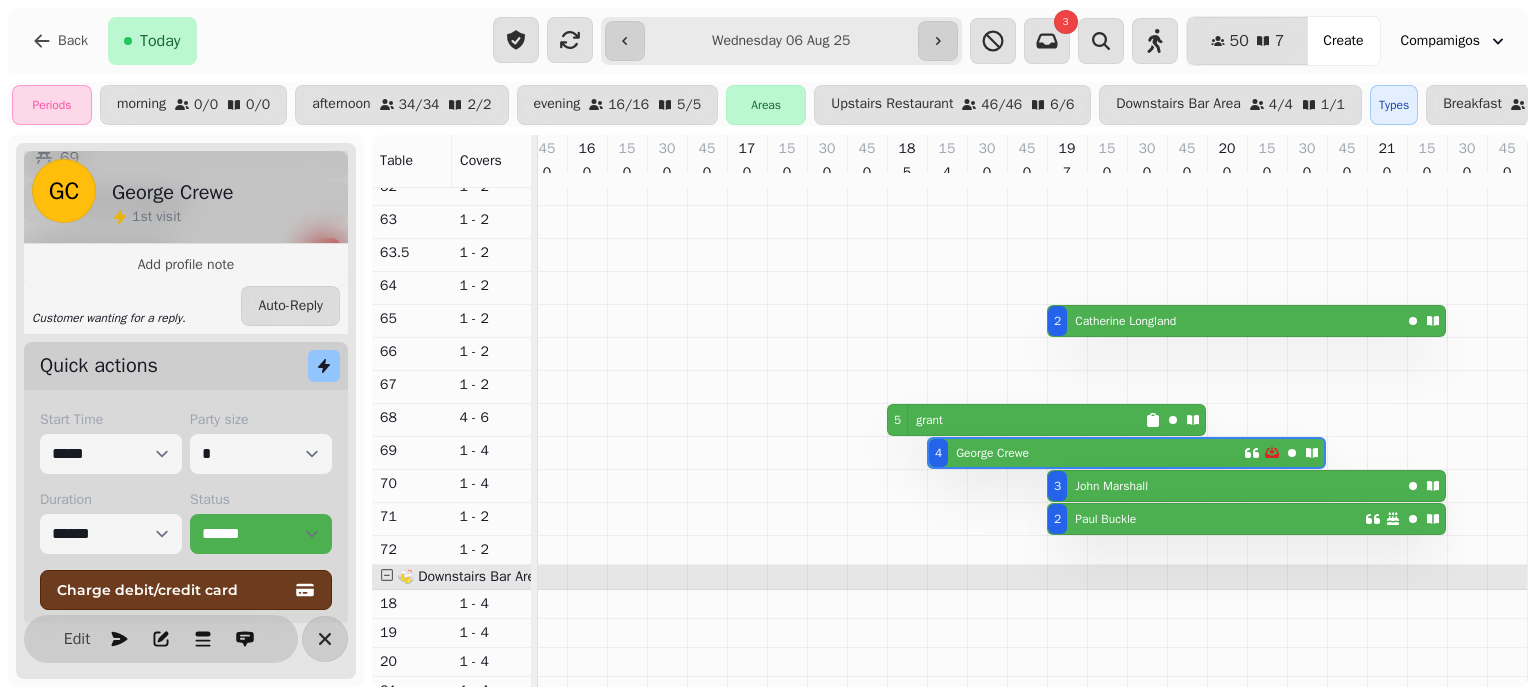 scroll, scrollTop: 361, scrollLeft: 0, axis: vertical 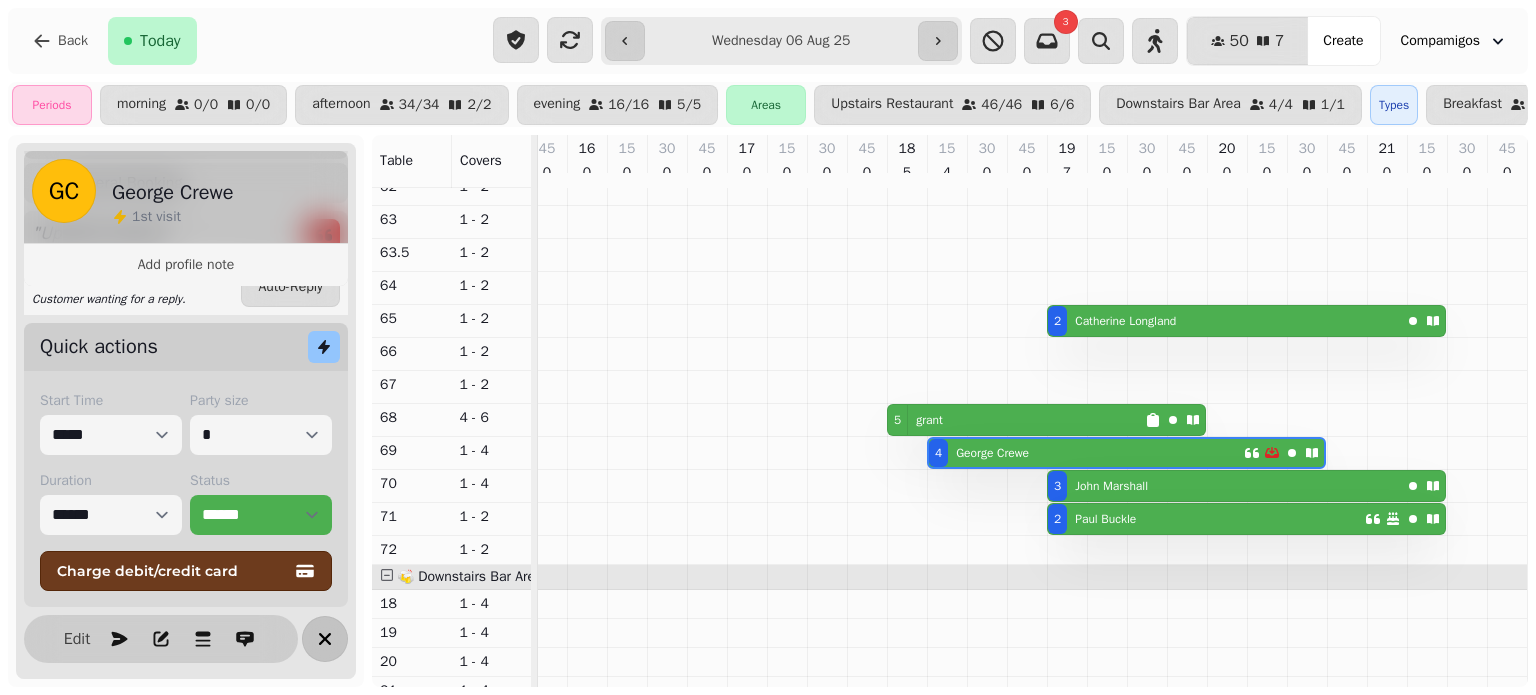 click 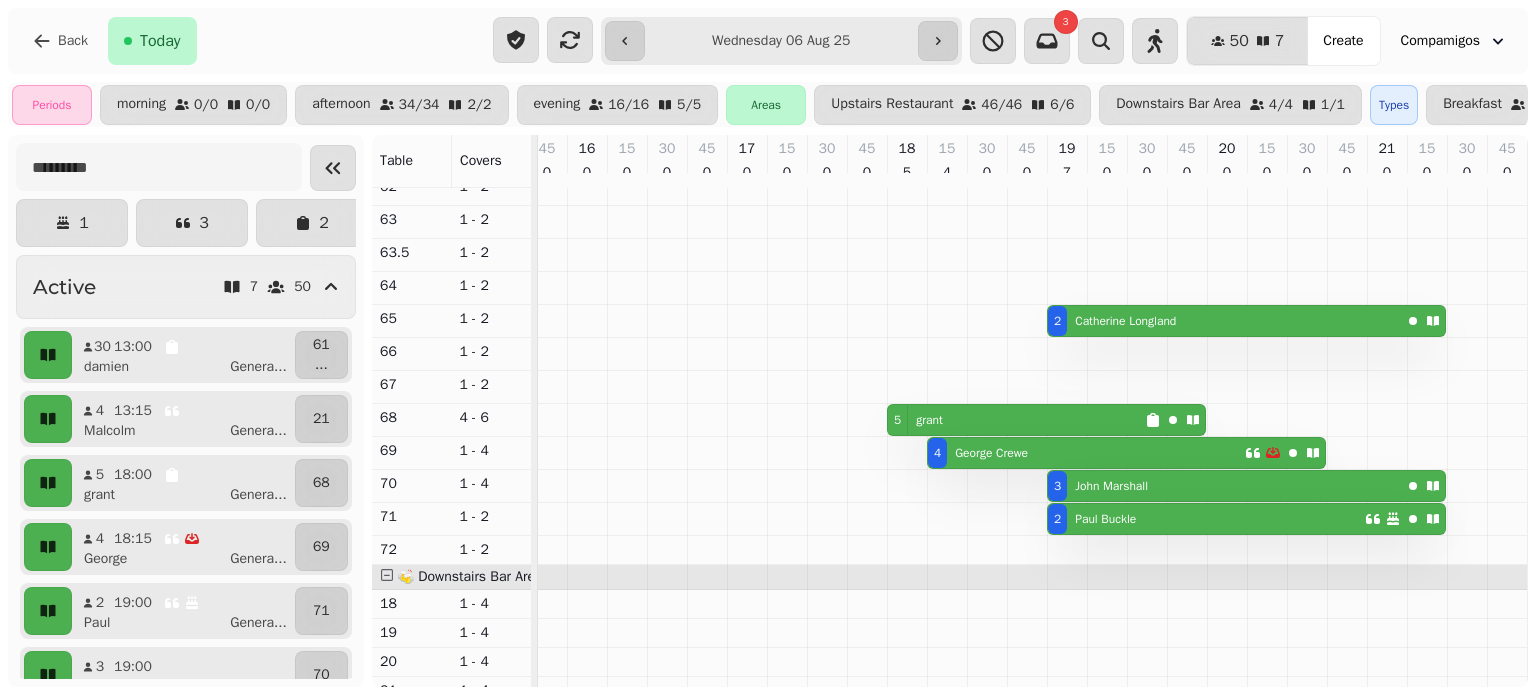 click on "[FIRST]   [LAST]" at bounding box center [1105, 519] 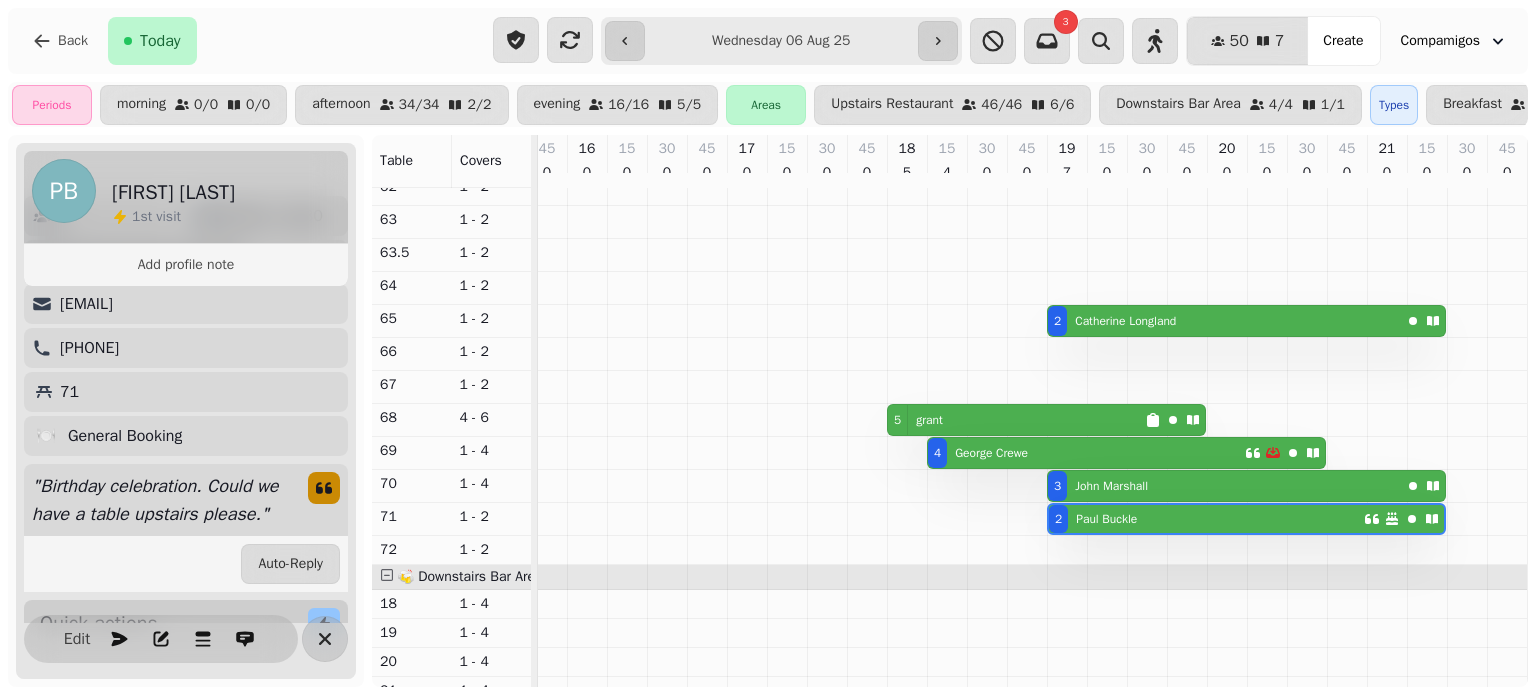 scroll, scrollTop: 99, scrollLeft: 0, axis: vertical 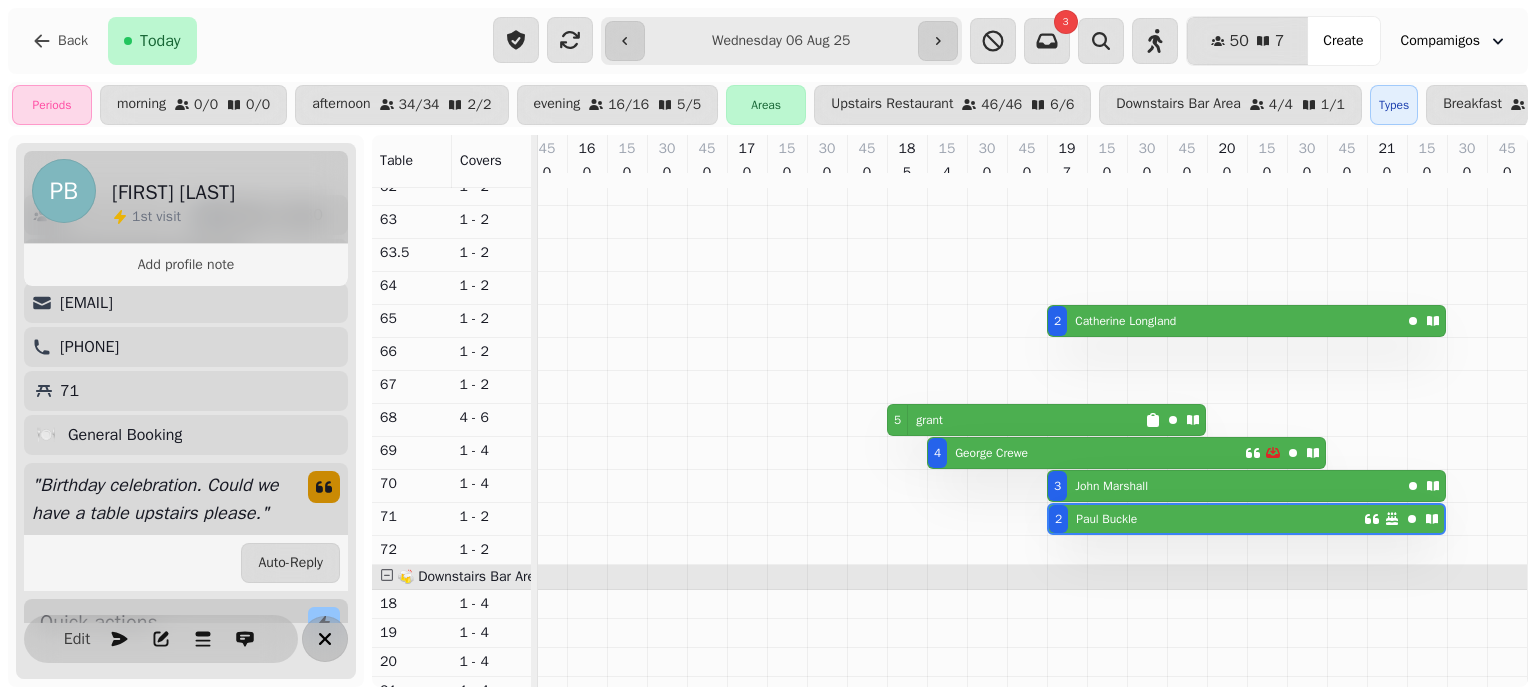 click at bounding box center [325, 639] 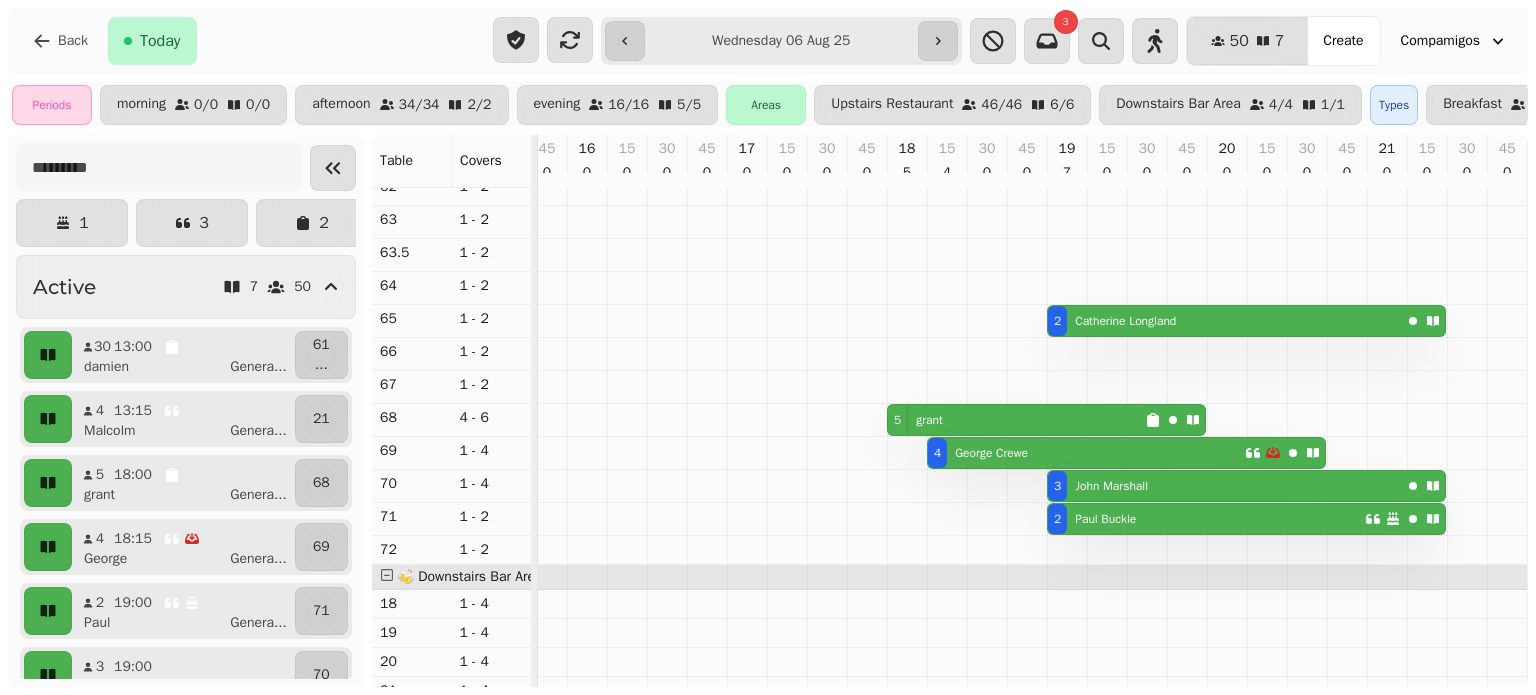 scroll, scrollTop: 341, scrollLeft: 872, axis: both 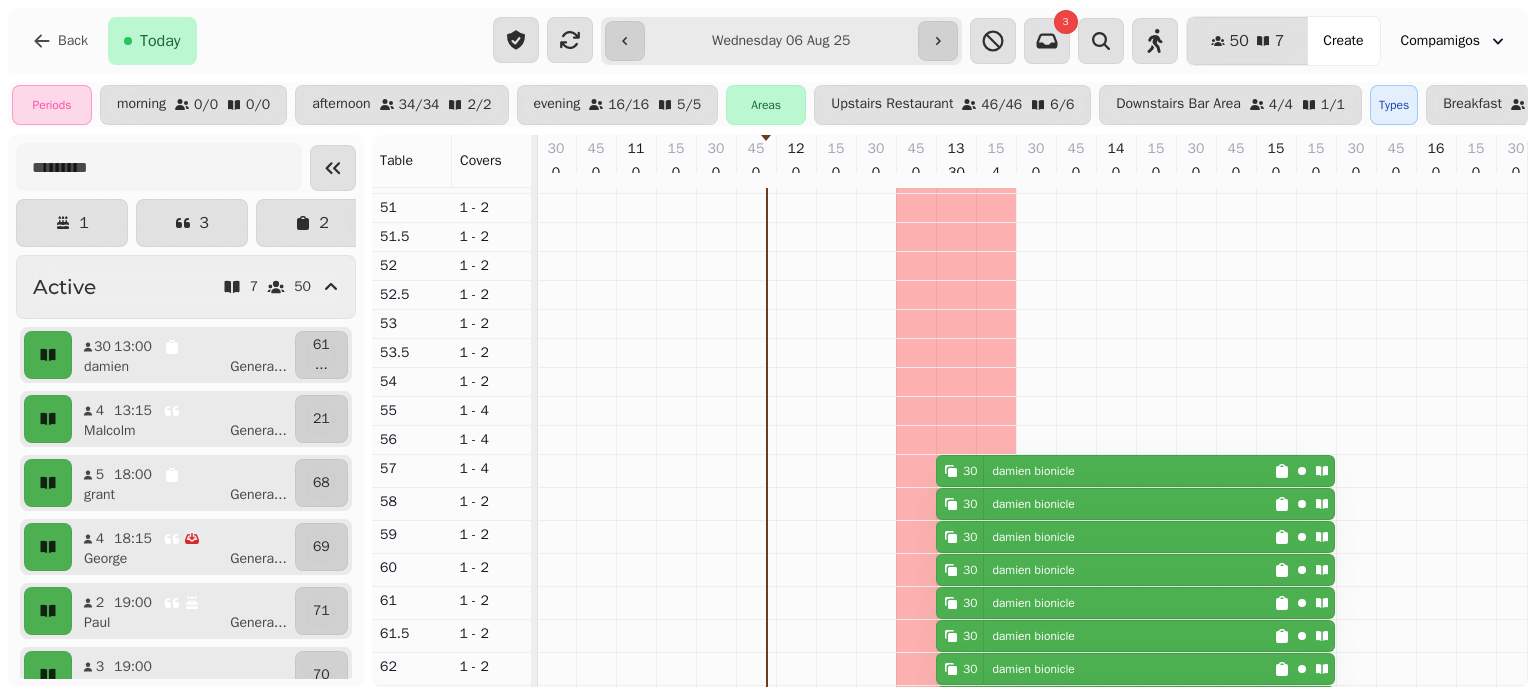 click on "[FIRST]   [LAST]" at bounding box center [1033, 471] 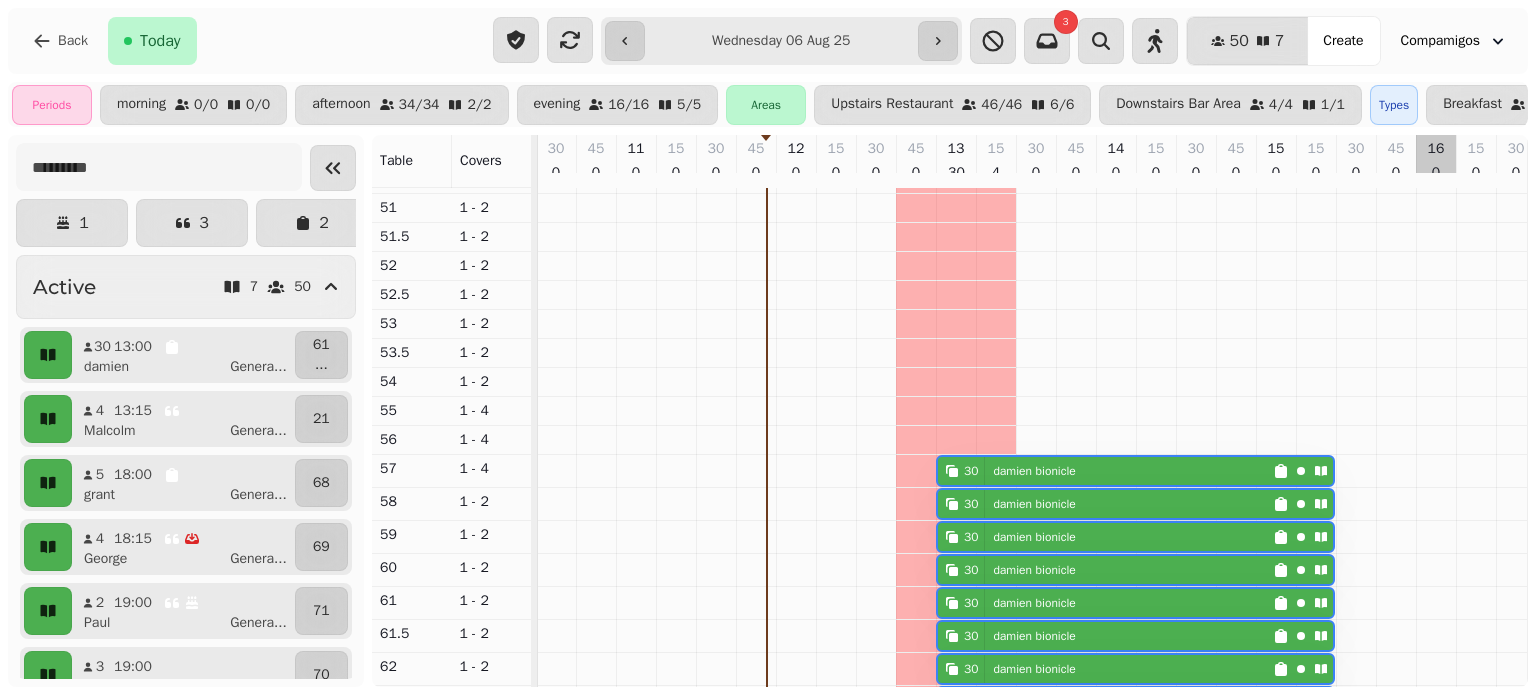 scroll, scrollTop: 0, scrollLeft: 467, axis: horizontal 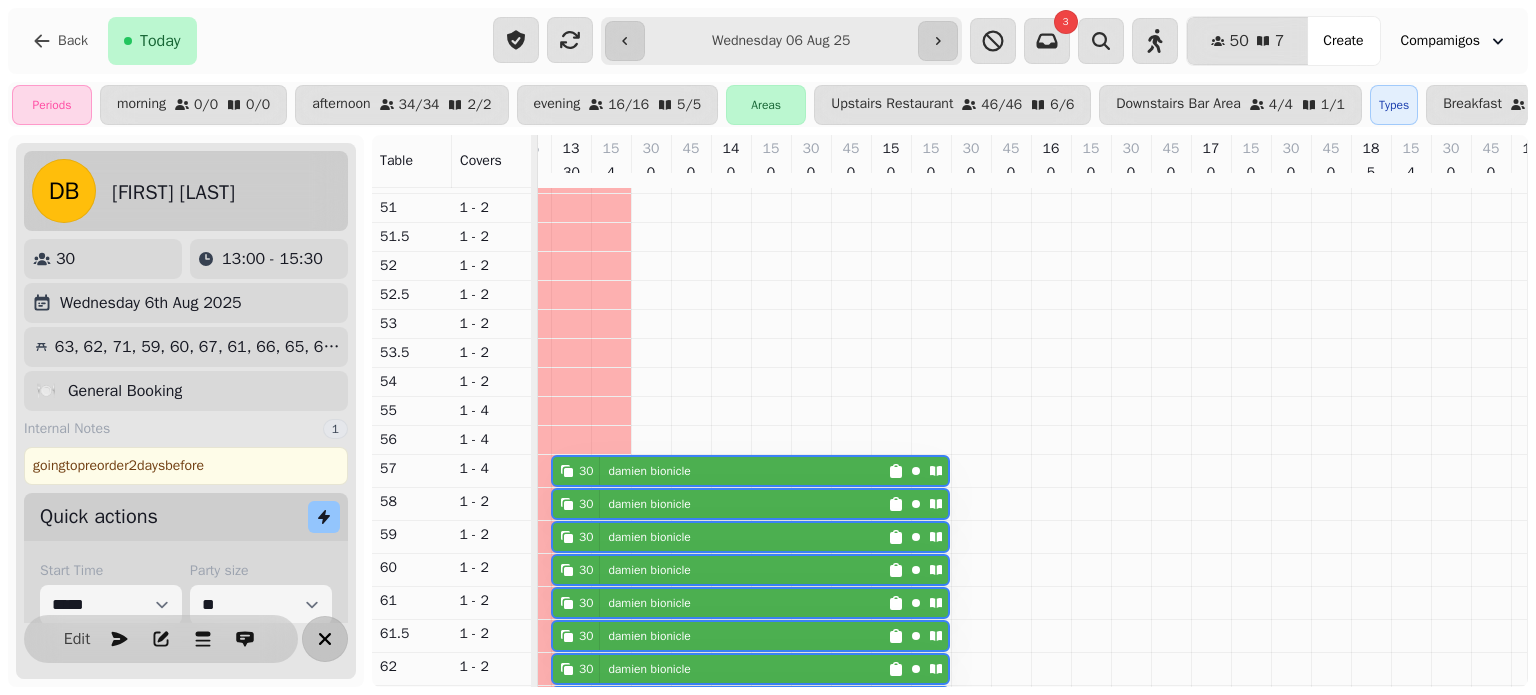 click 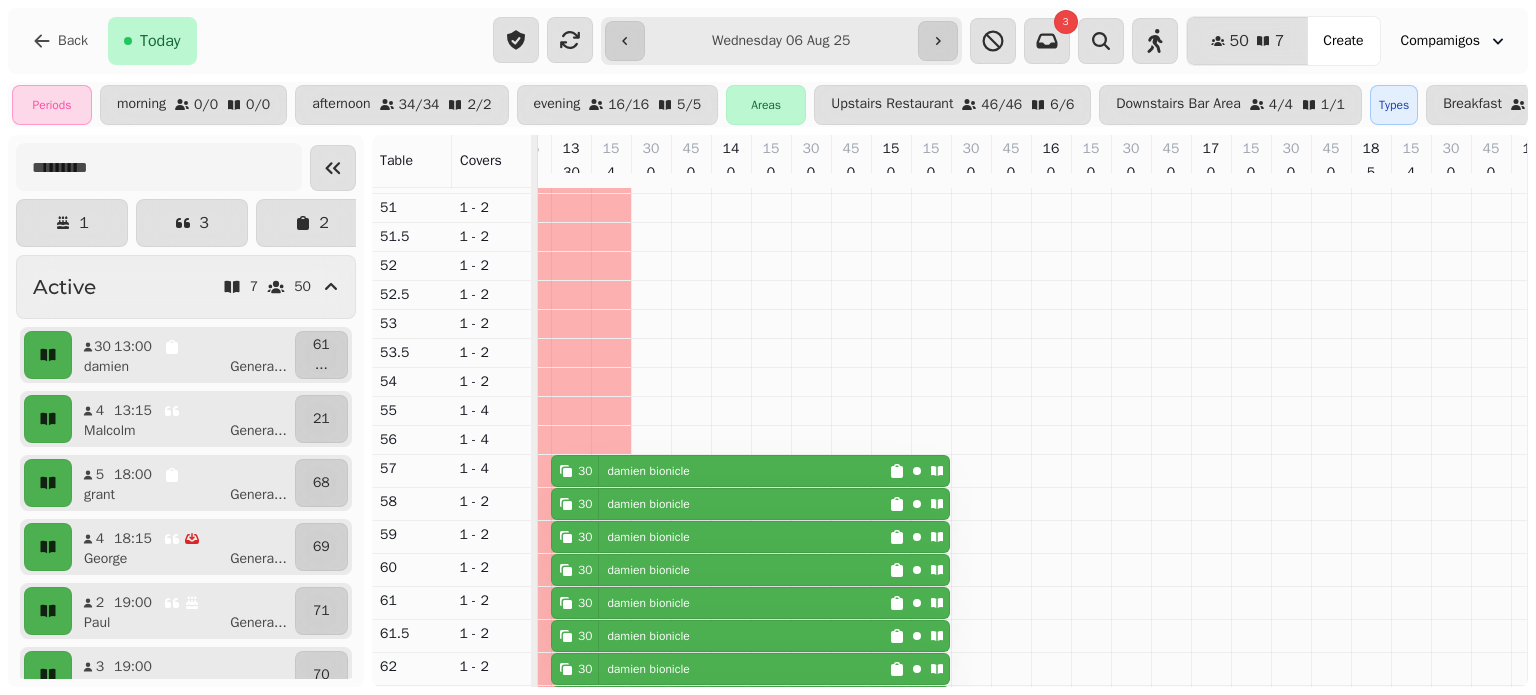 click on "**********" at bounding box center [768, 347] 